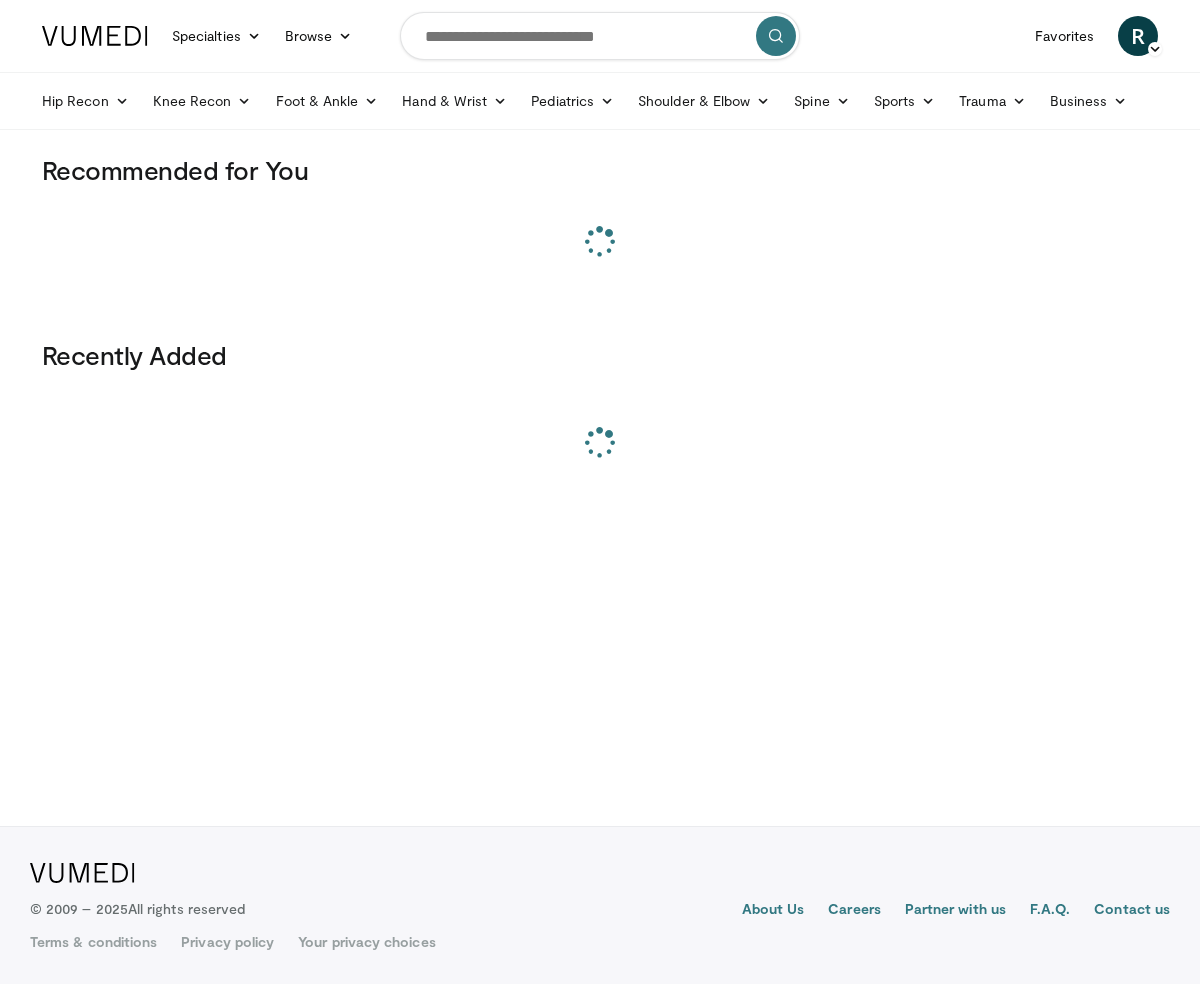scroll, scrollTop: 0, scrollLeft: 0, axis: both 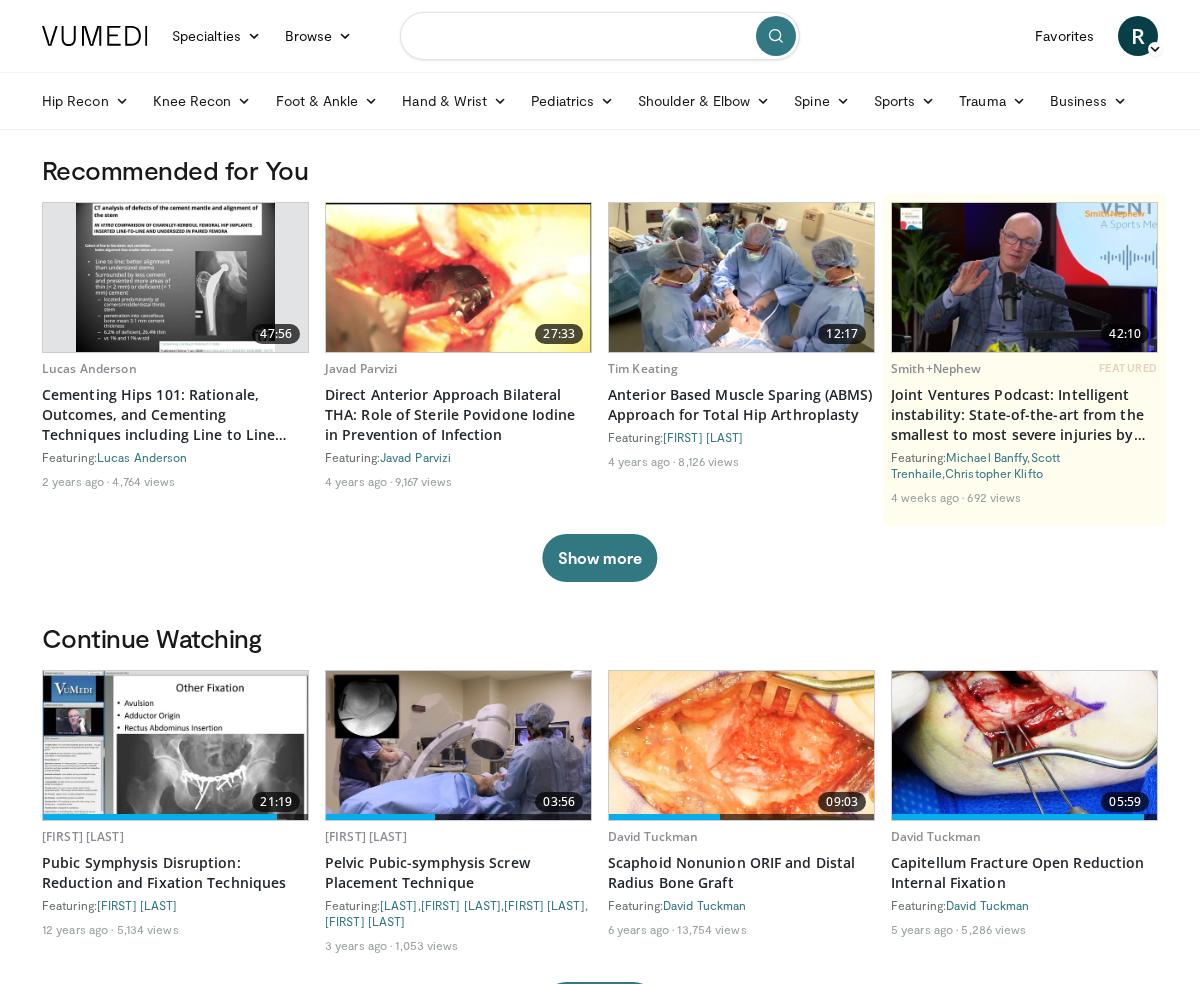 click at bounding box center (600, 36) 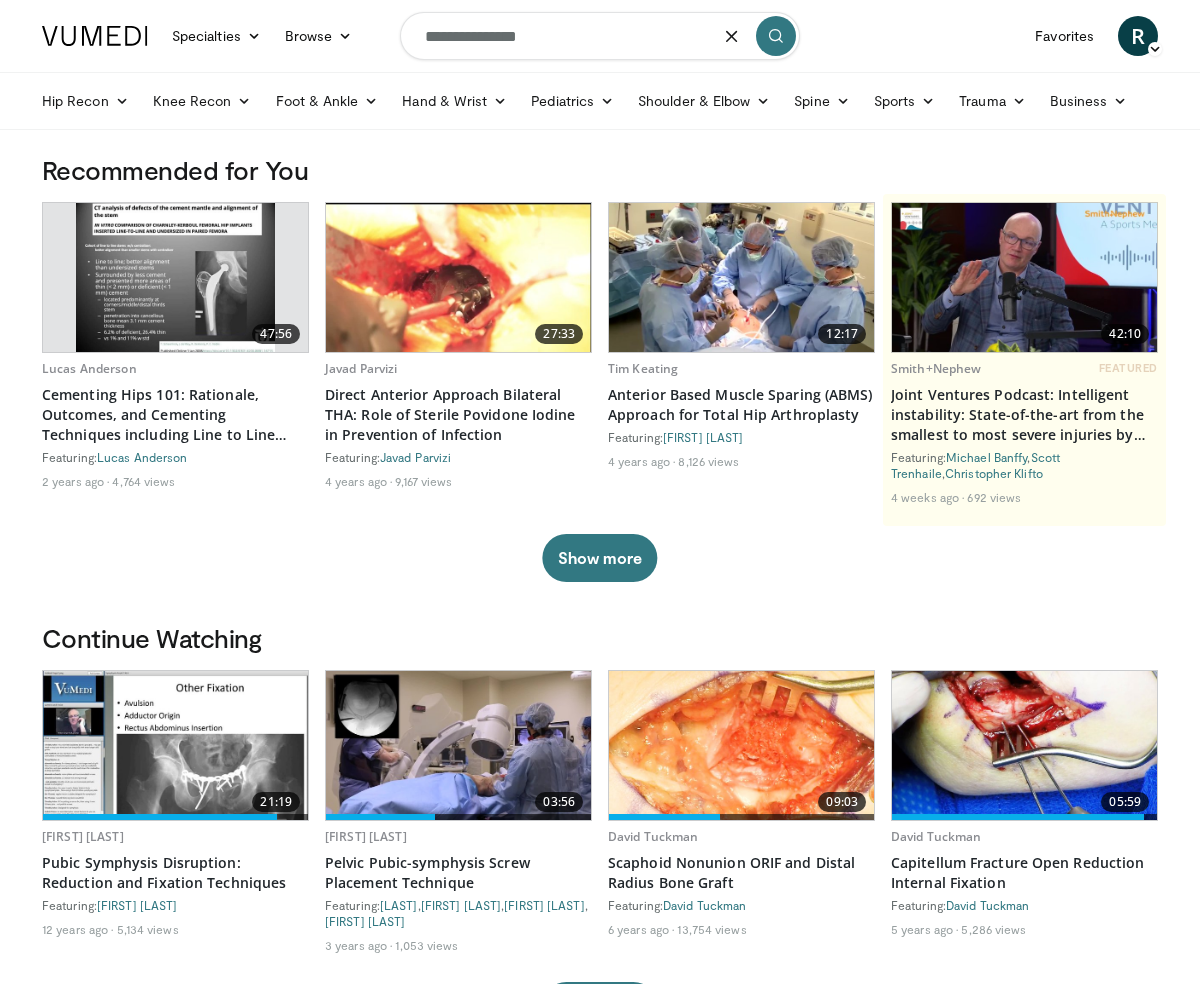 type on "**********" 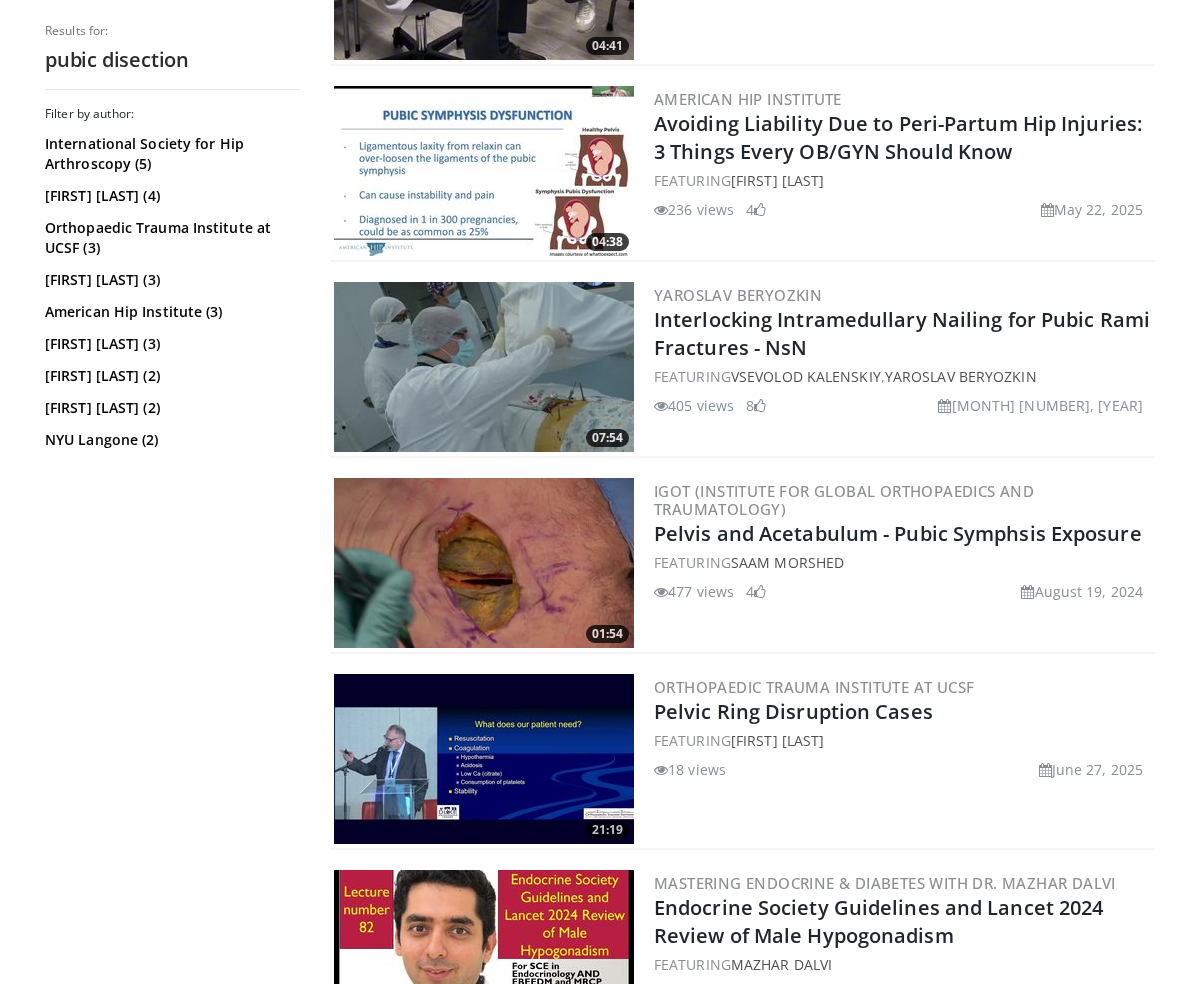 scroll, scrollTop: 1329, scrollLeft: 0, axis: vertical 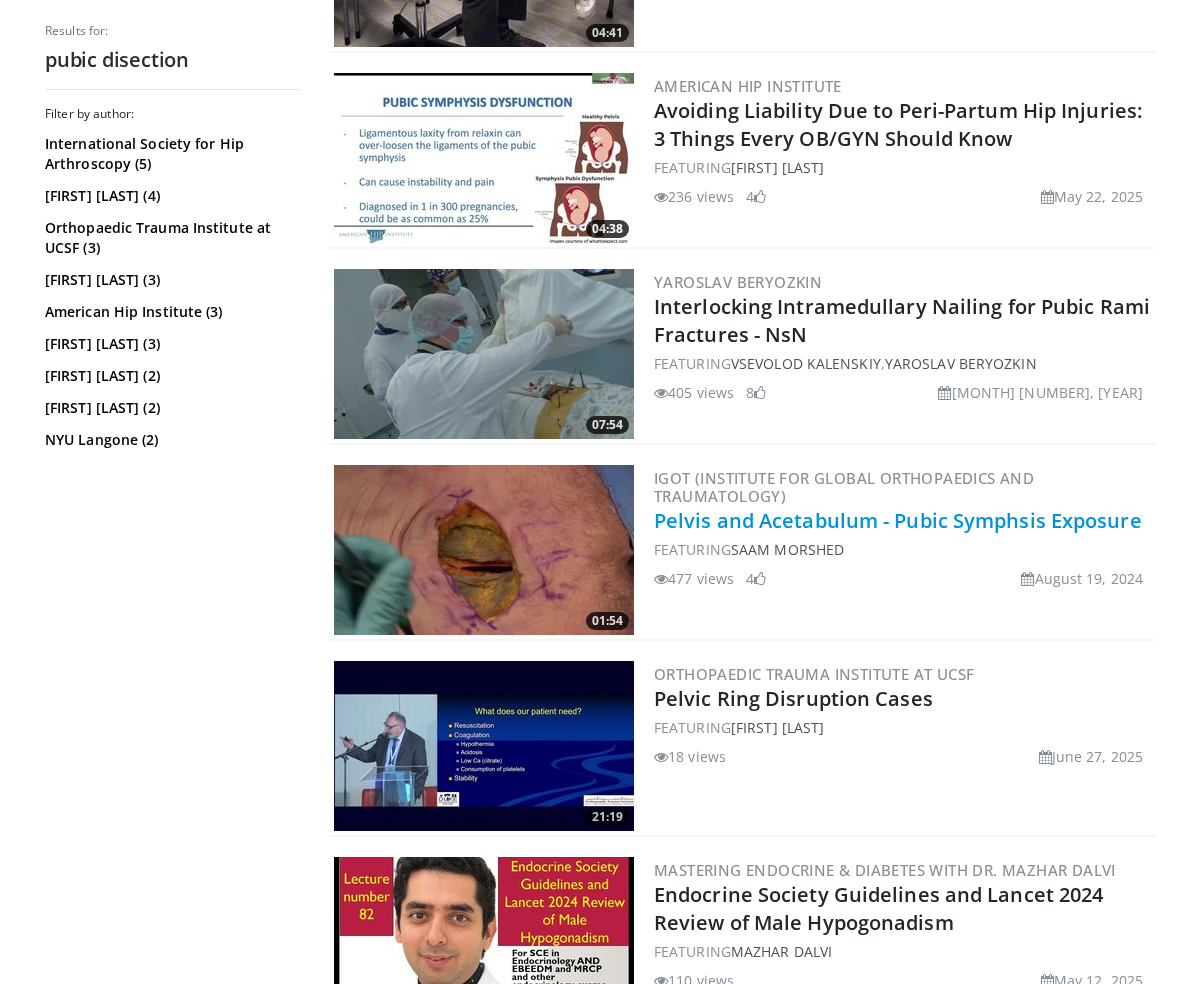 click on "Pelvis and Acetabulum - Pubic Symphsis Exposure" at bounding box center [898, 520] 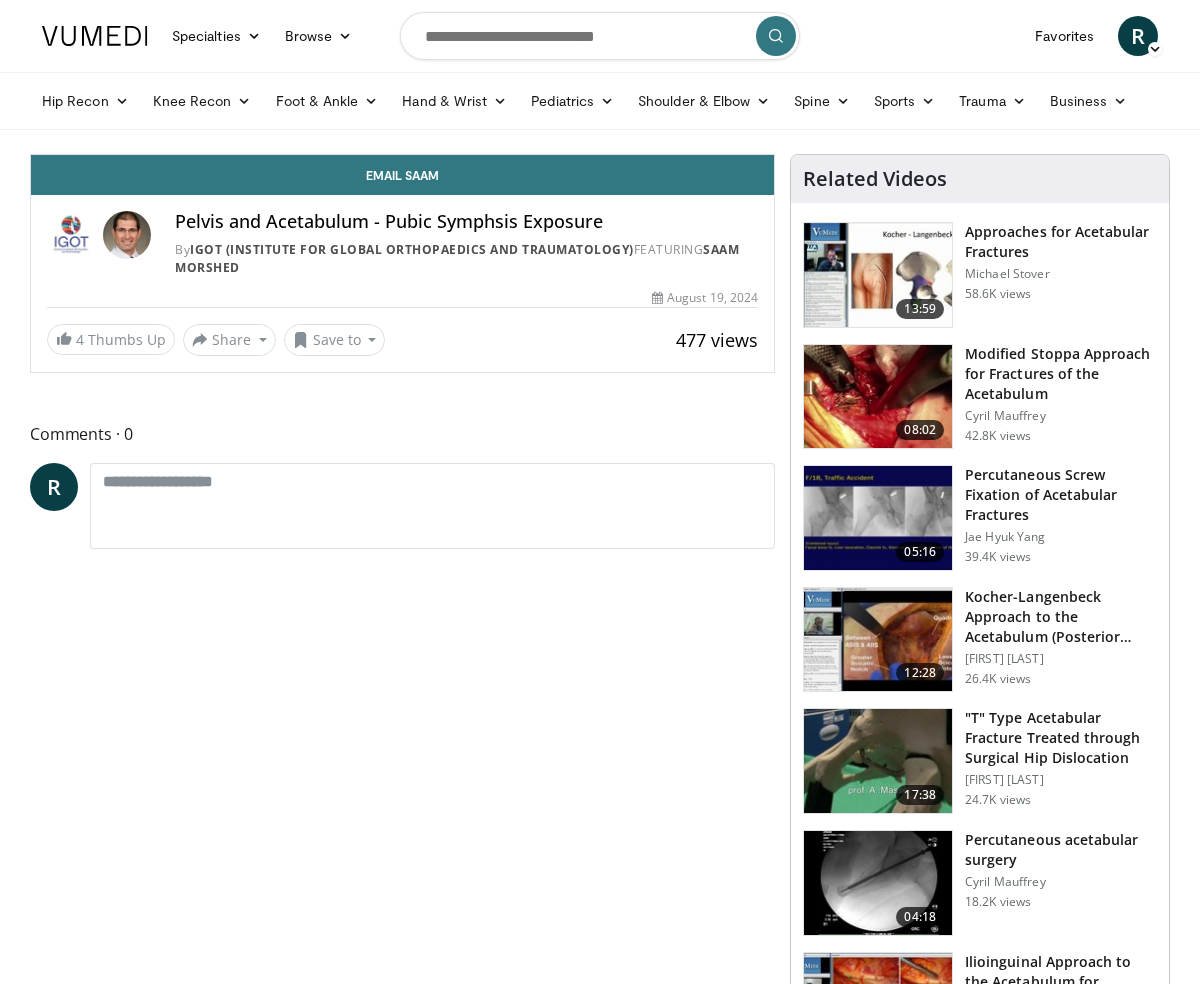 scroll, scrollTop: 0, scrollLeft: 0, axis: both 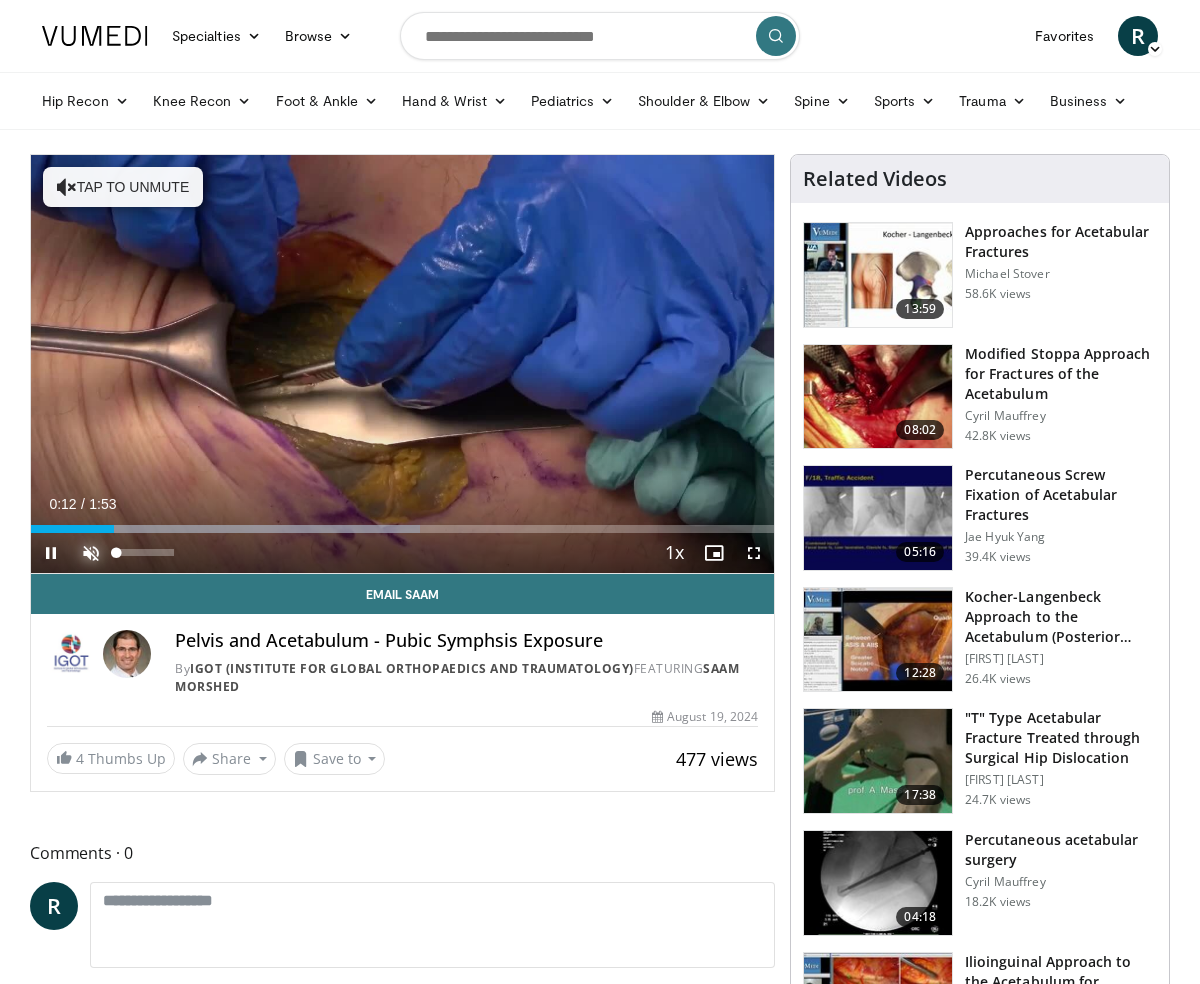 click at bounding box center [91, 553] 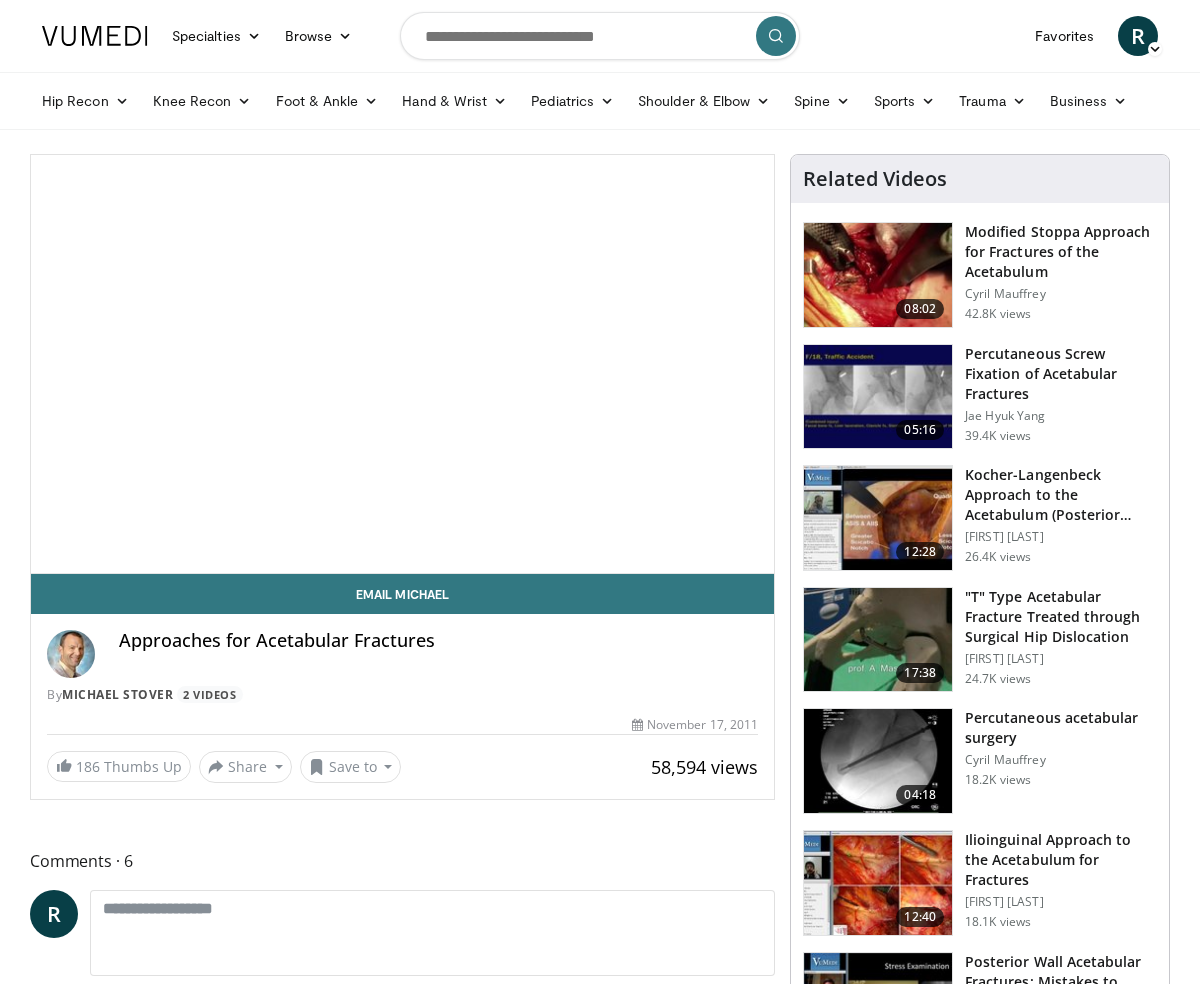 scroll, scrollTop: 0, scrollLeft: 0, axis: both 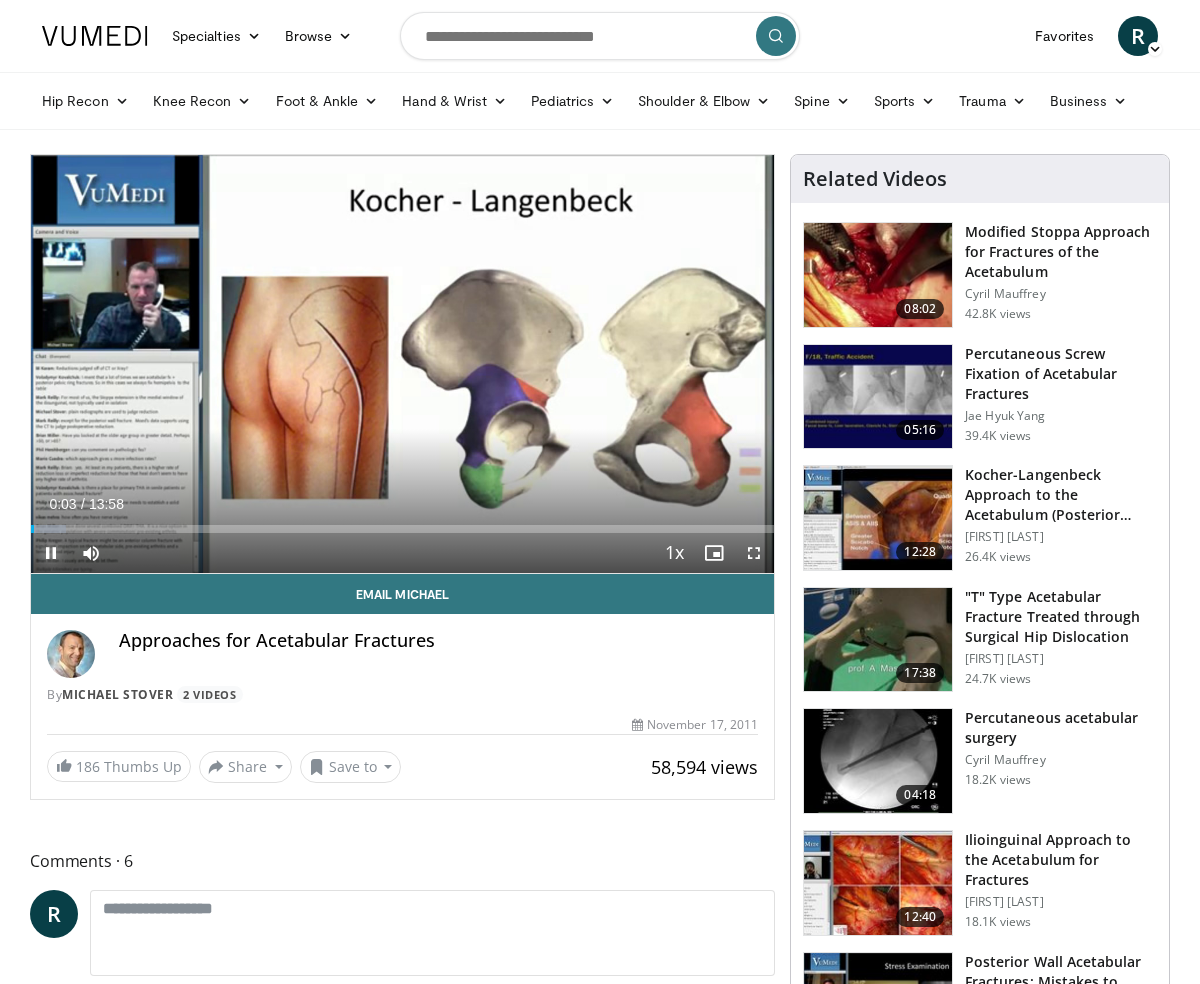 click at bounding box center [51, 553] 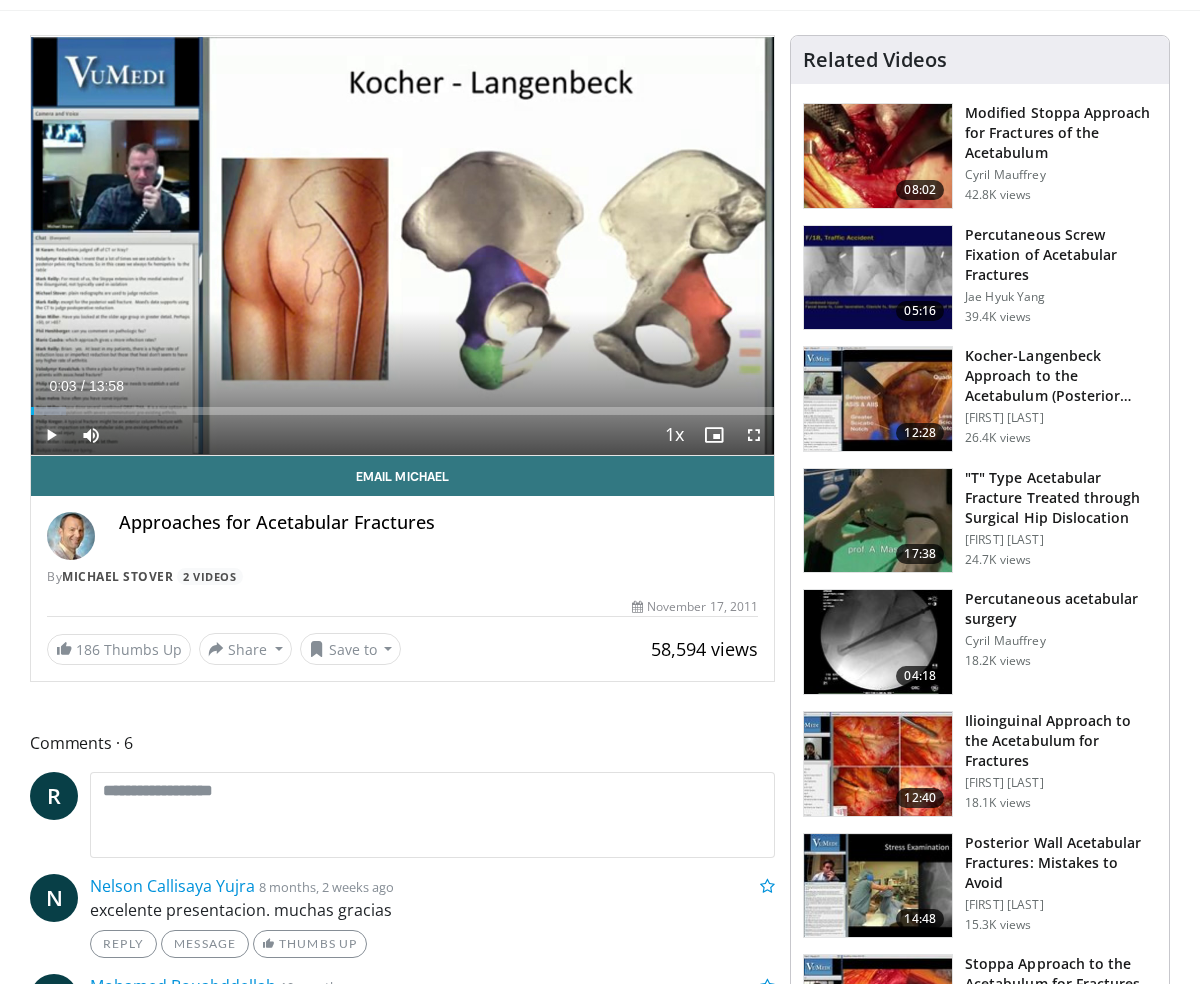 scroll, scrollTop: 0, scrollLeft: 0, axis: both 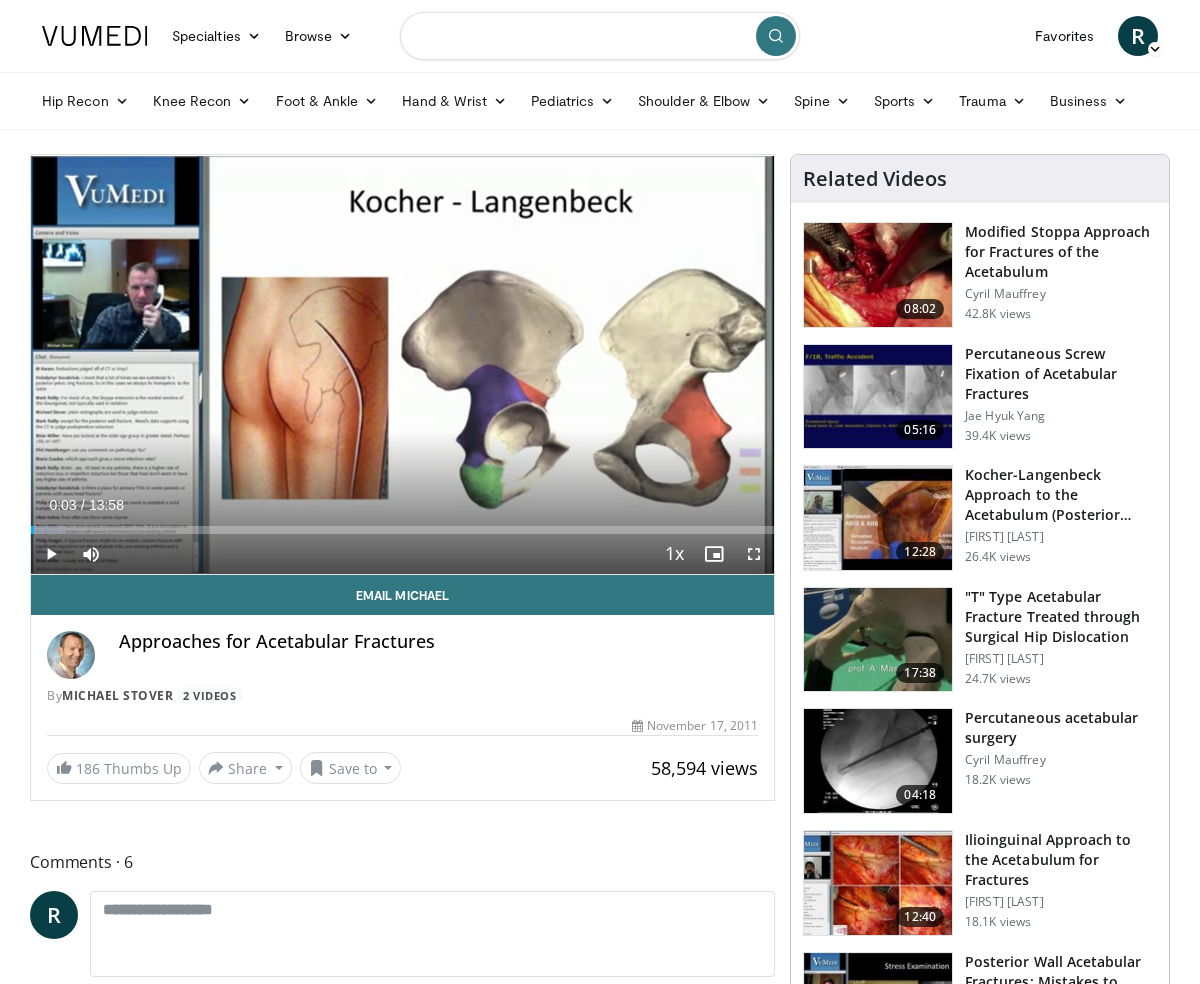 click at bounding box center [600, 36] 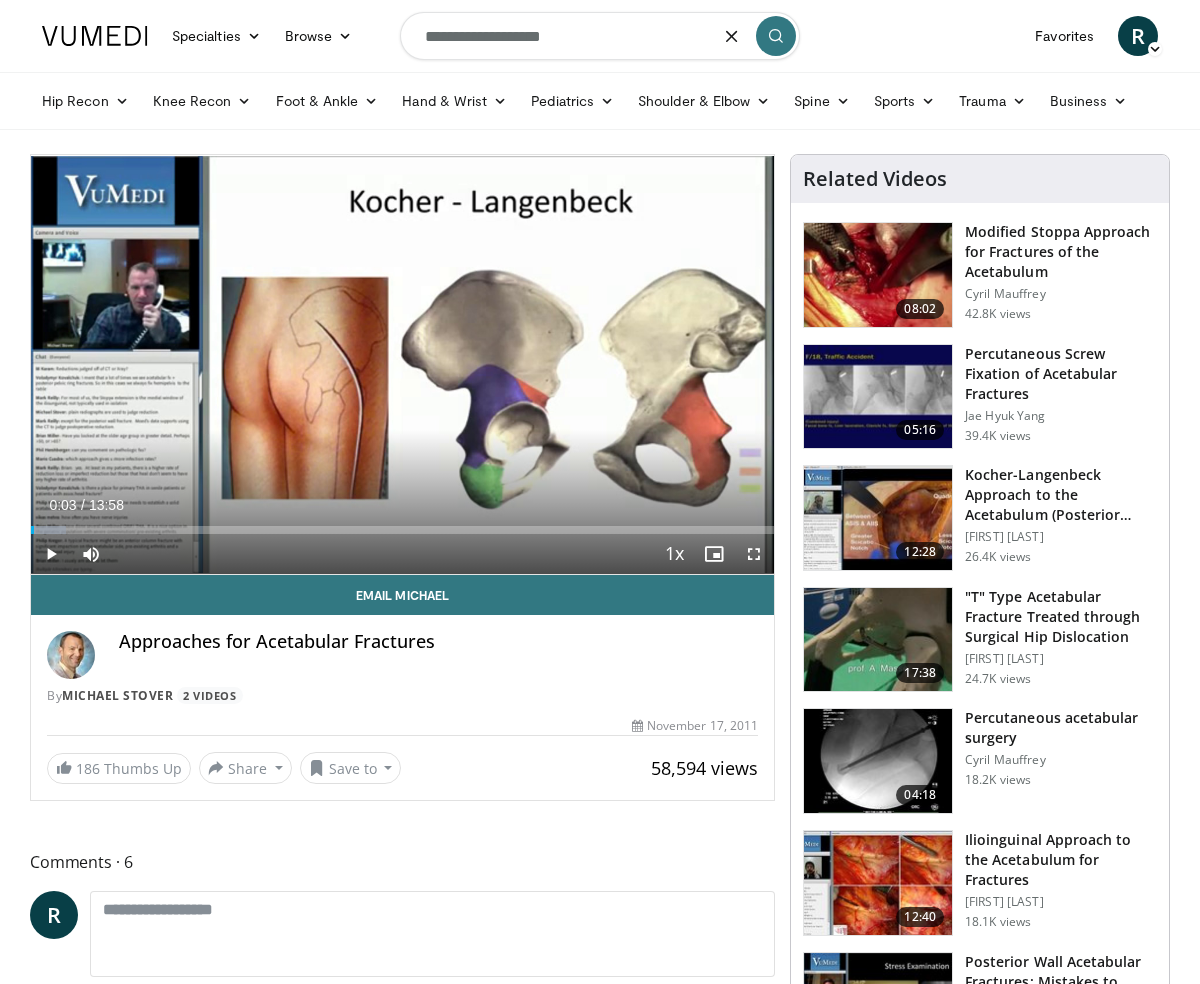 type on "**********" 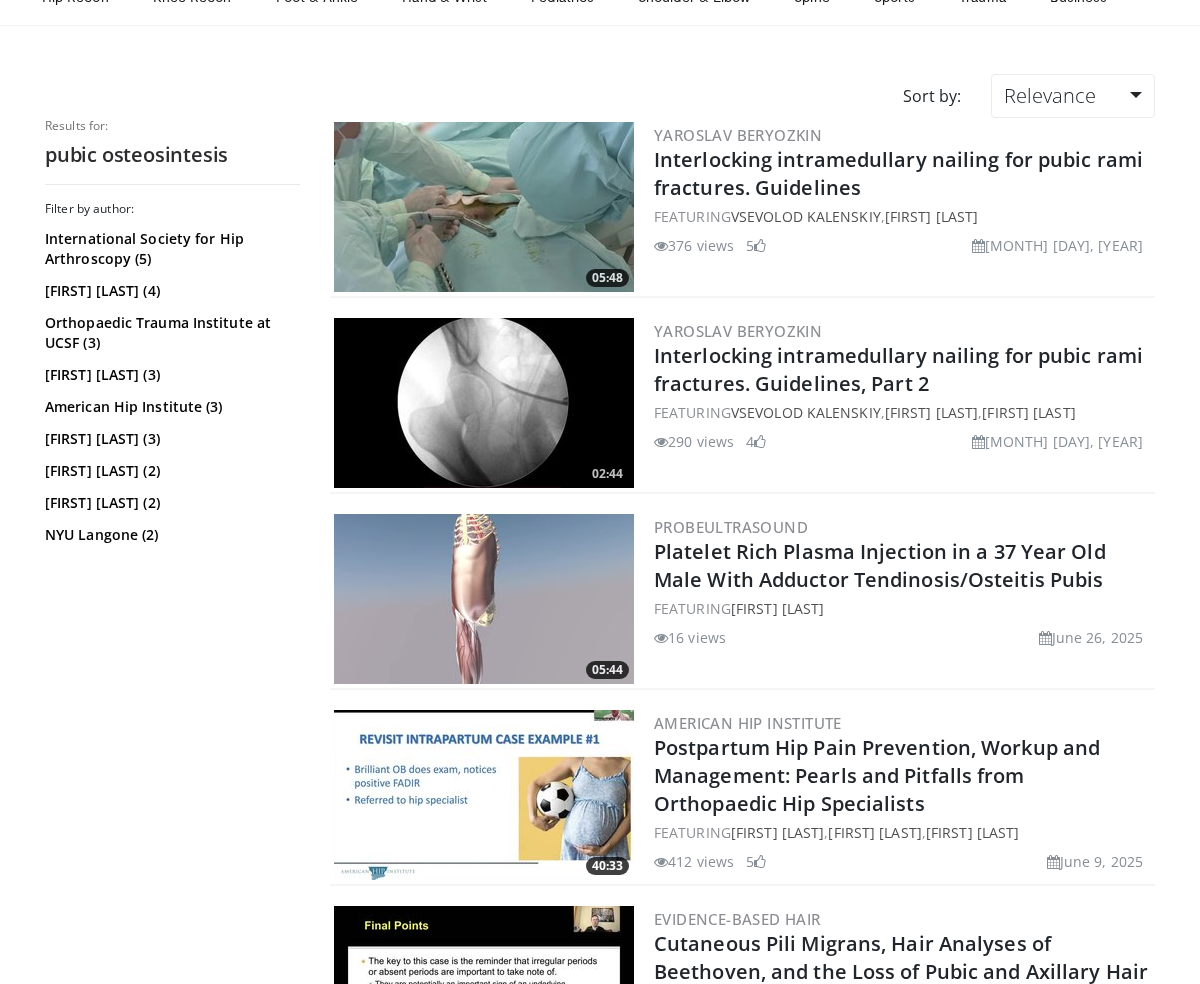 scroll, scrollTop: 0, scrollLeft: 0, axis: both 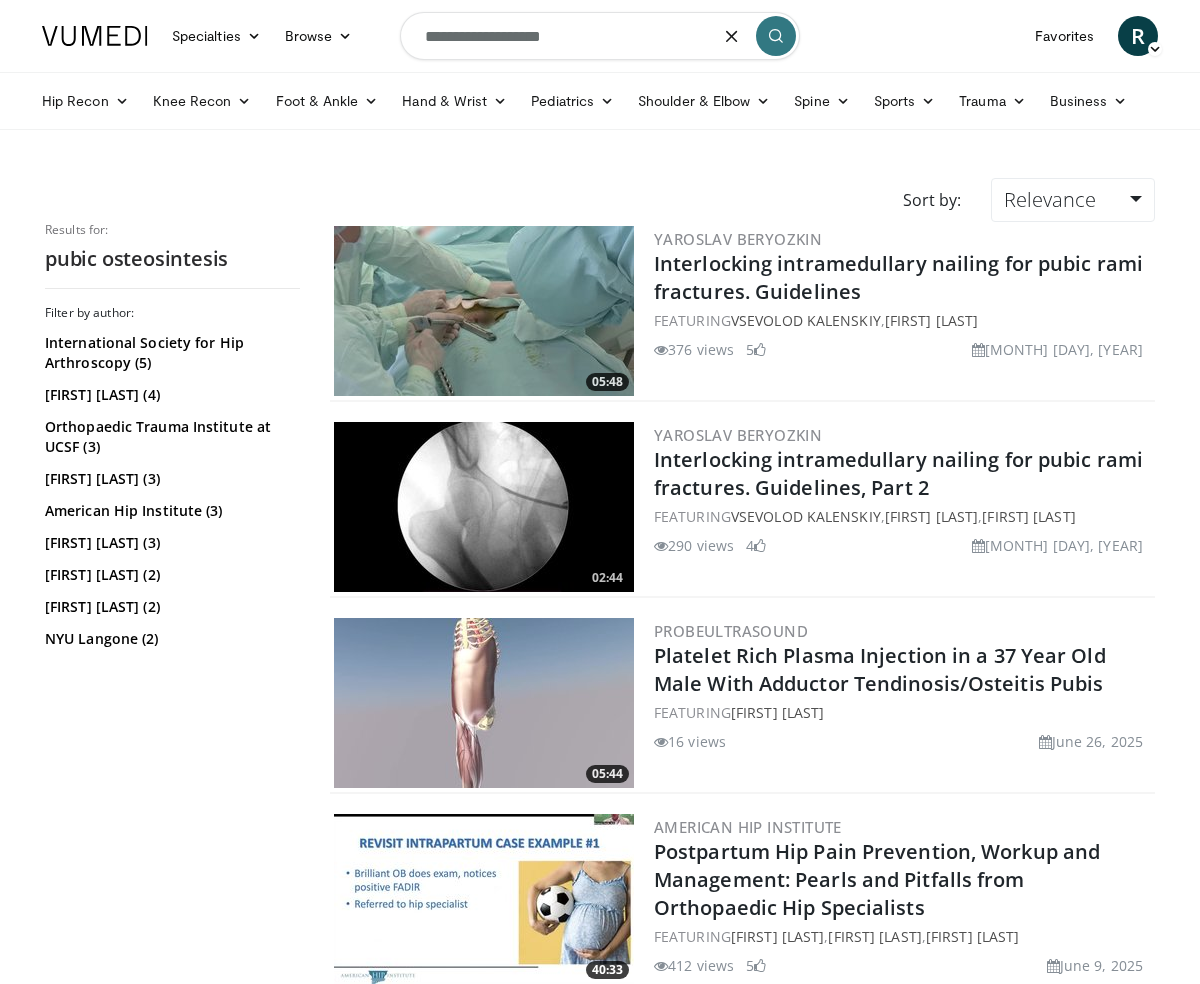 click on "**********" at bounding box center [600, 36] 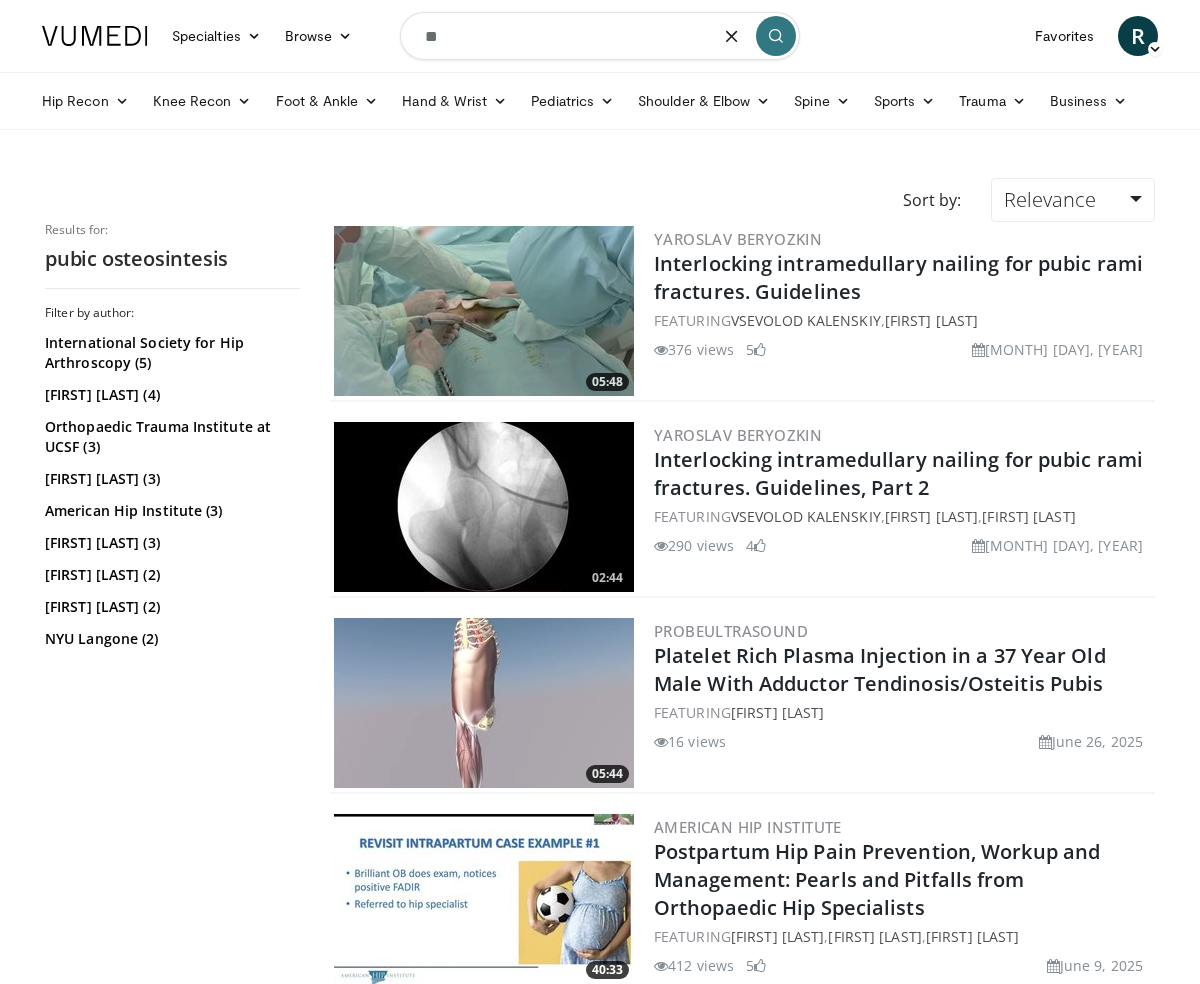 type on "*" 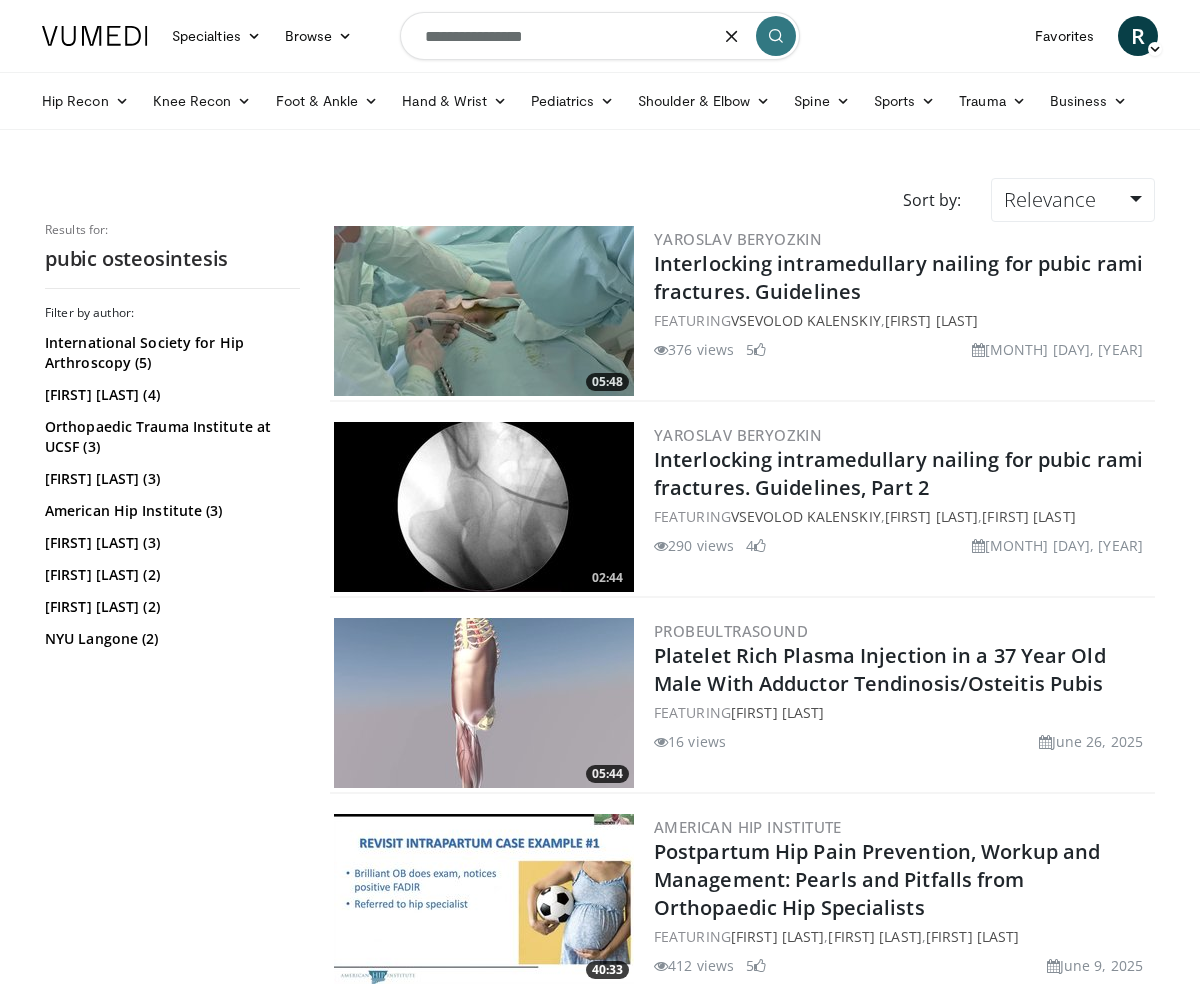 type on "**********" 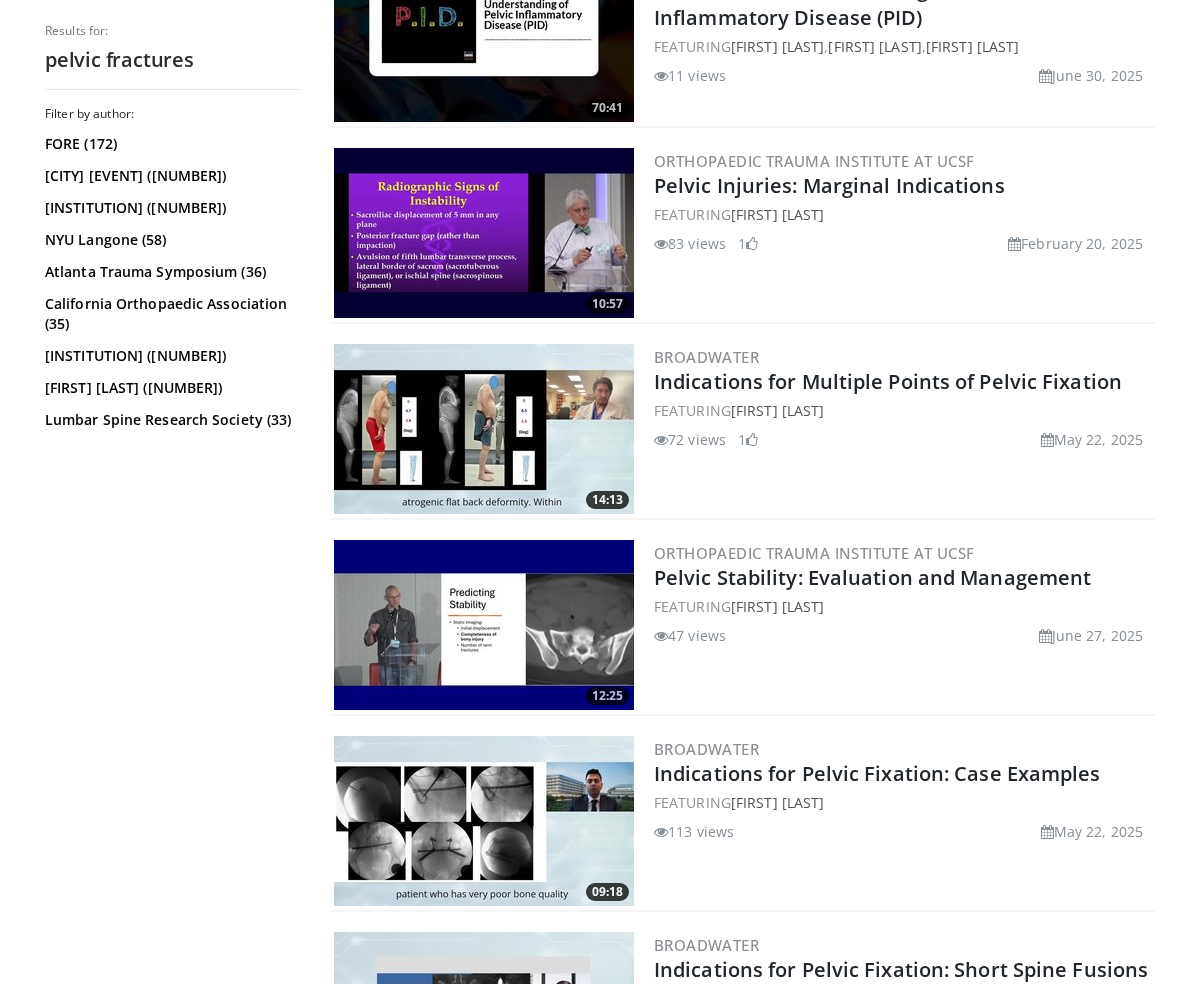 scroll, scrollTop: 1059, scrollLeft: 0, axis: vertical 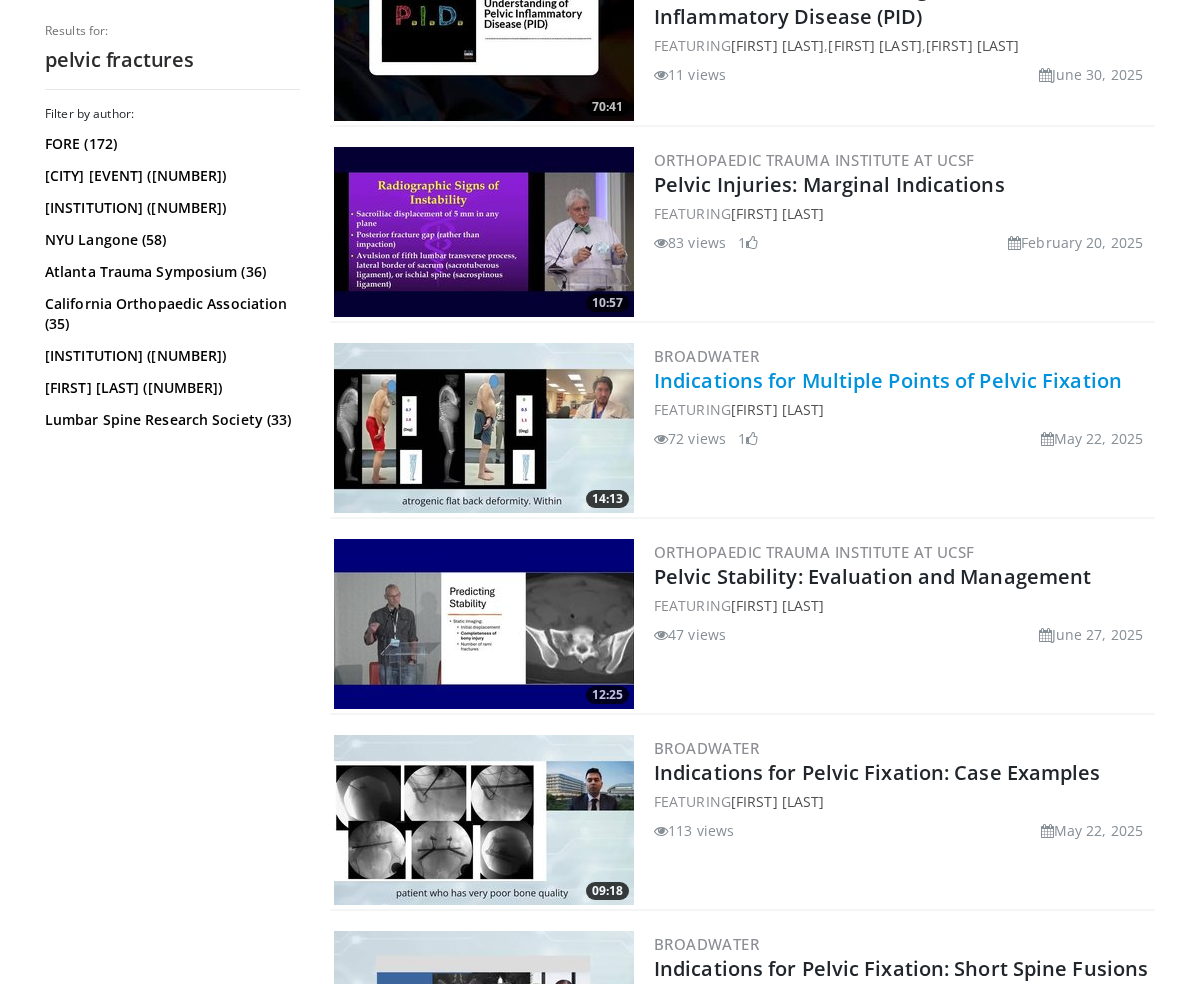 click on "Indications for Multiple Points of Pelvic Fixation" at bounding box center (888, 380) 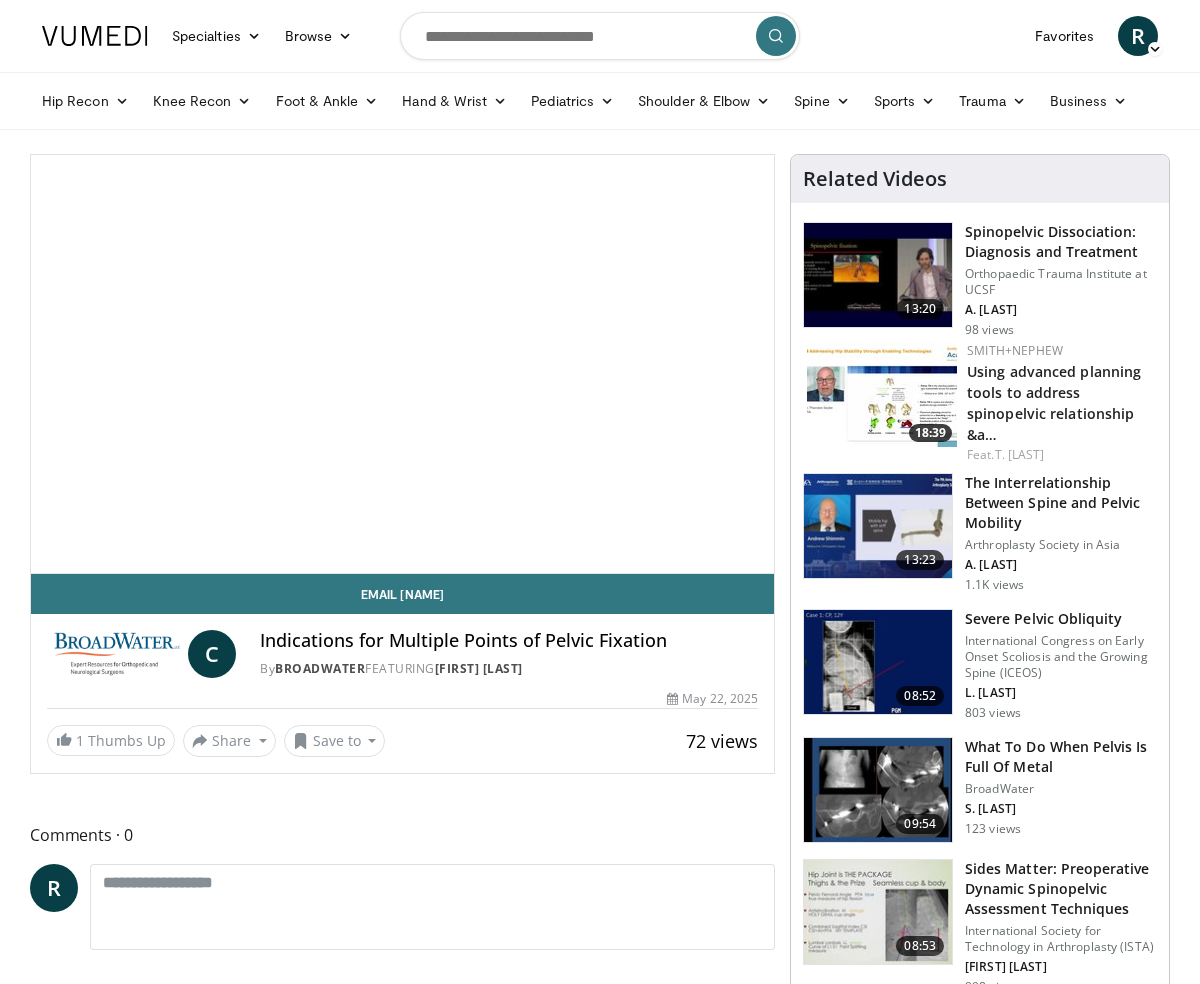 scroll, scrollTop: 0, scrollLeft: 0, axis: both 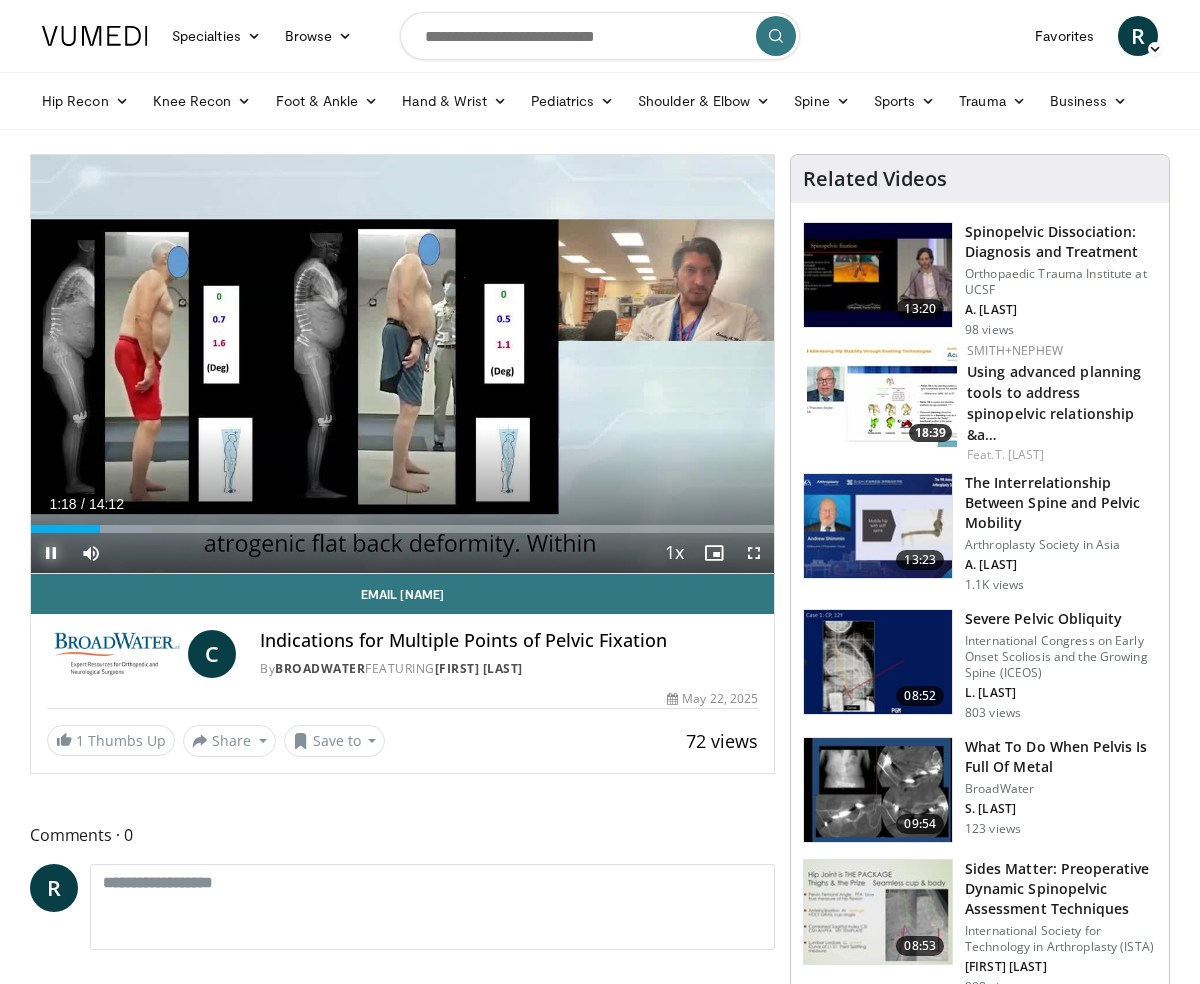 click at bounding box center (51, 553) 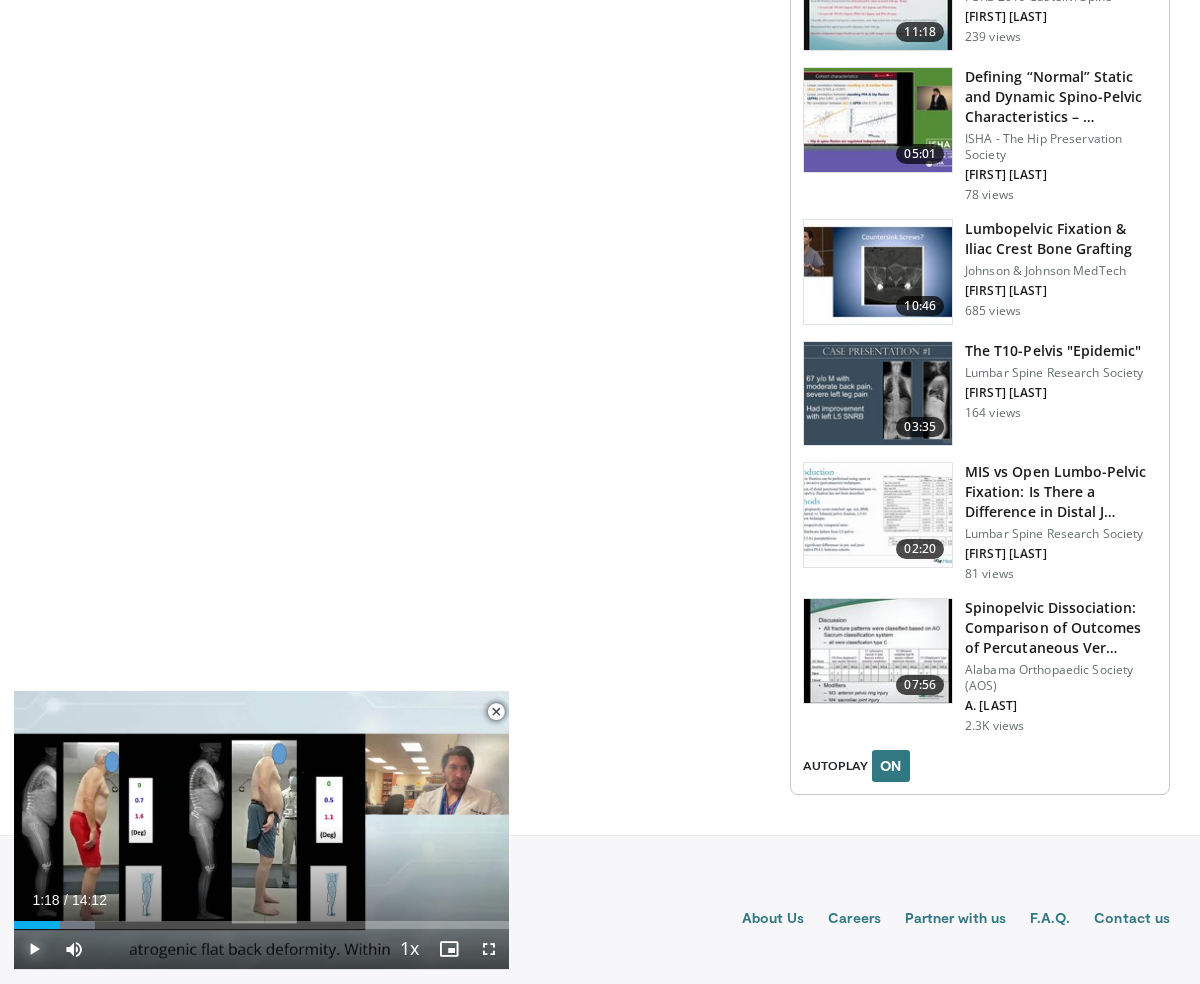 scroll, scrollTop: 2121, scrollLeft: 0, axis: vertical 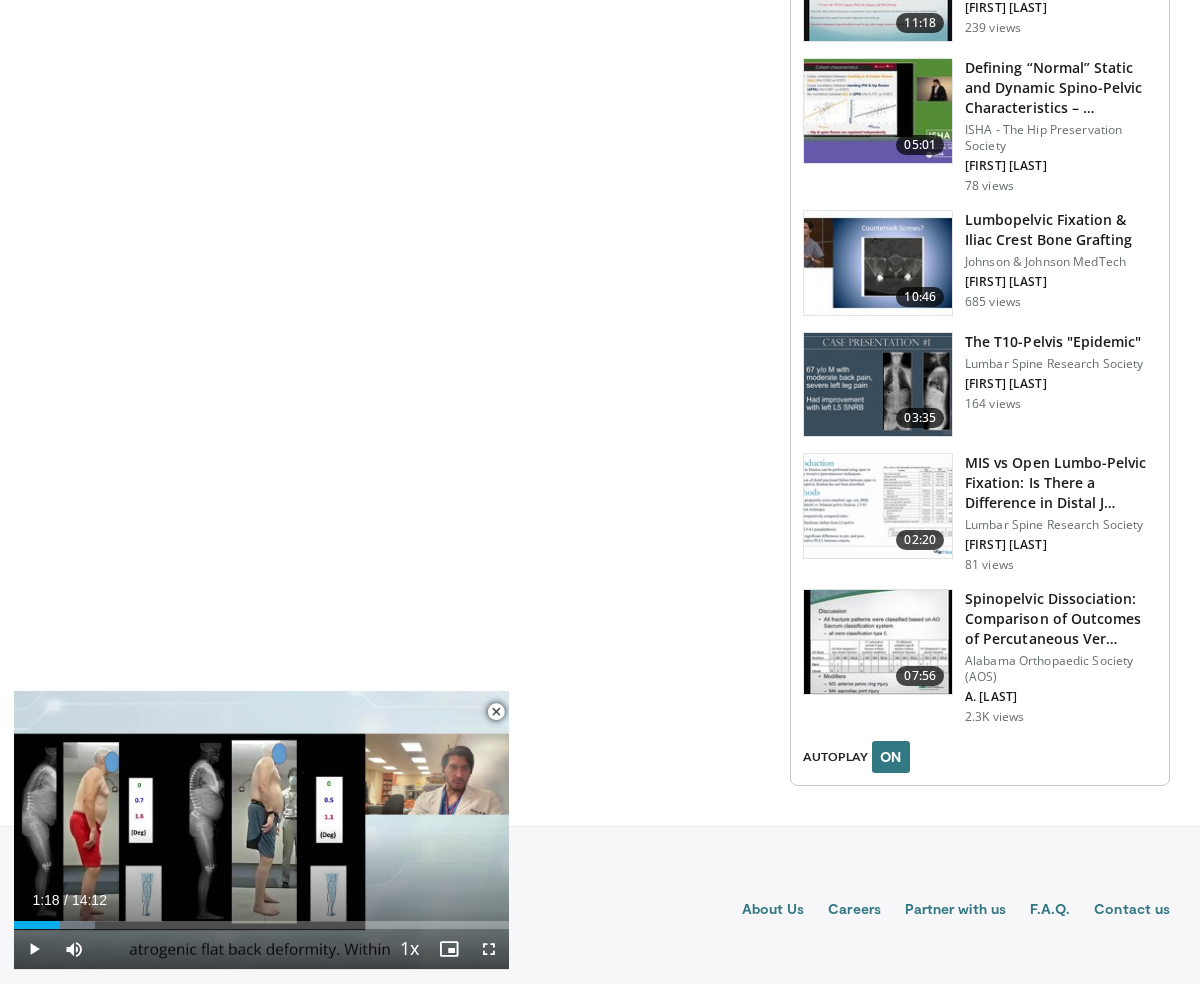 click at bounding box center [496, 712] 